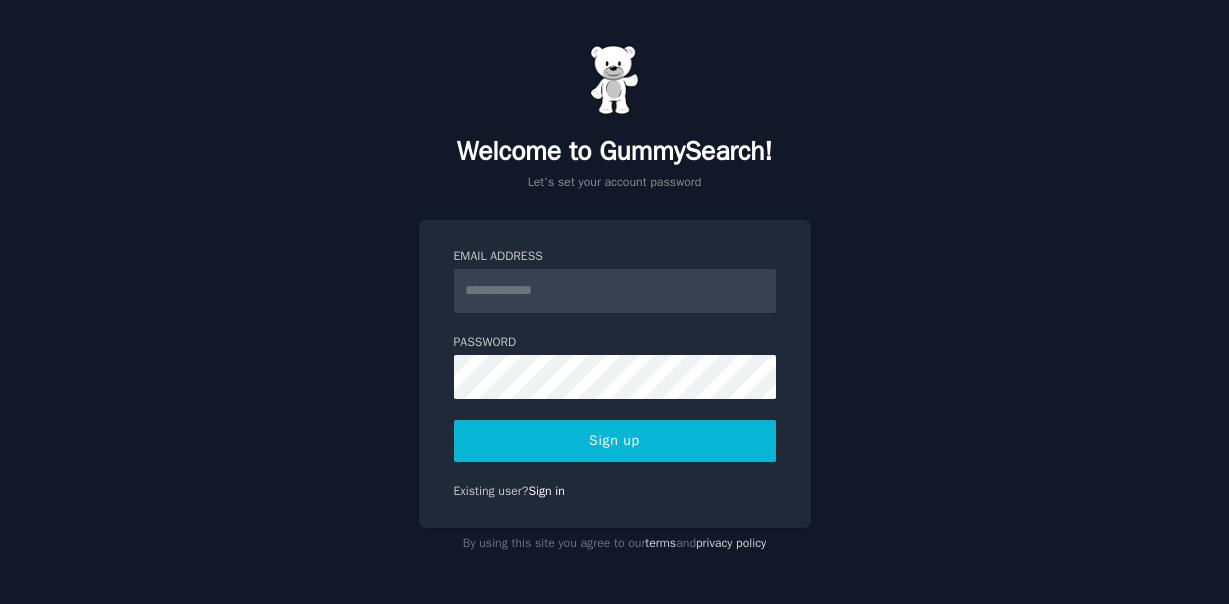 scroll, scrollTop: 0, scrollLeft: 0, axis: both 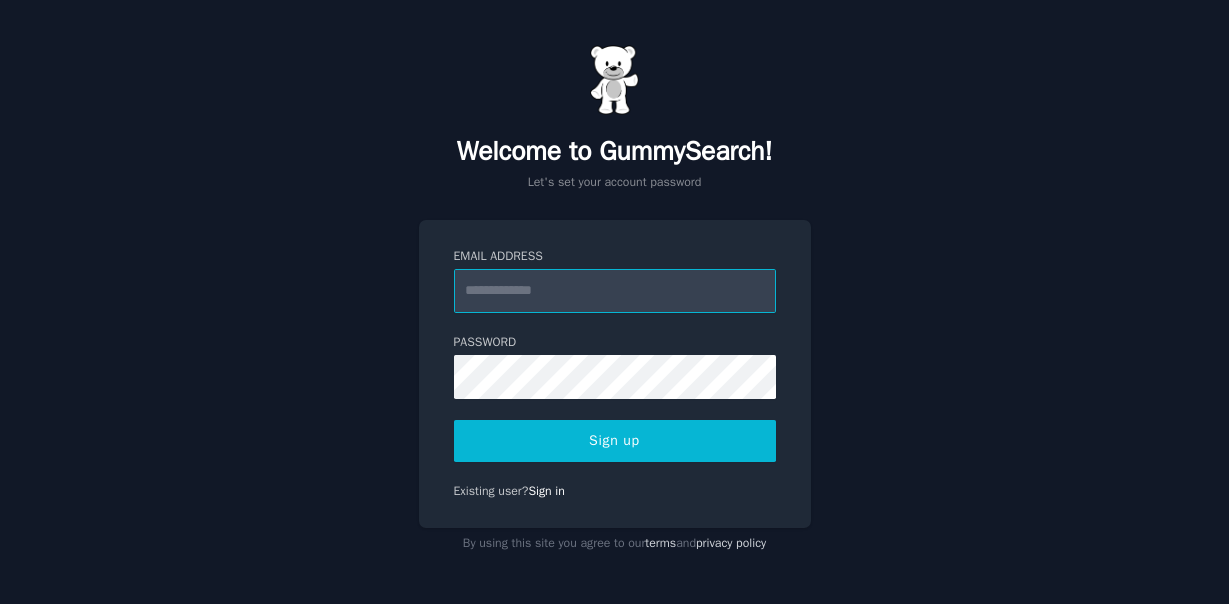 type on "**********" 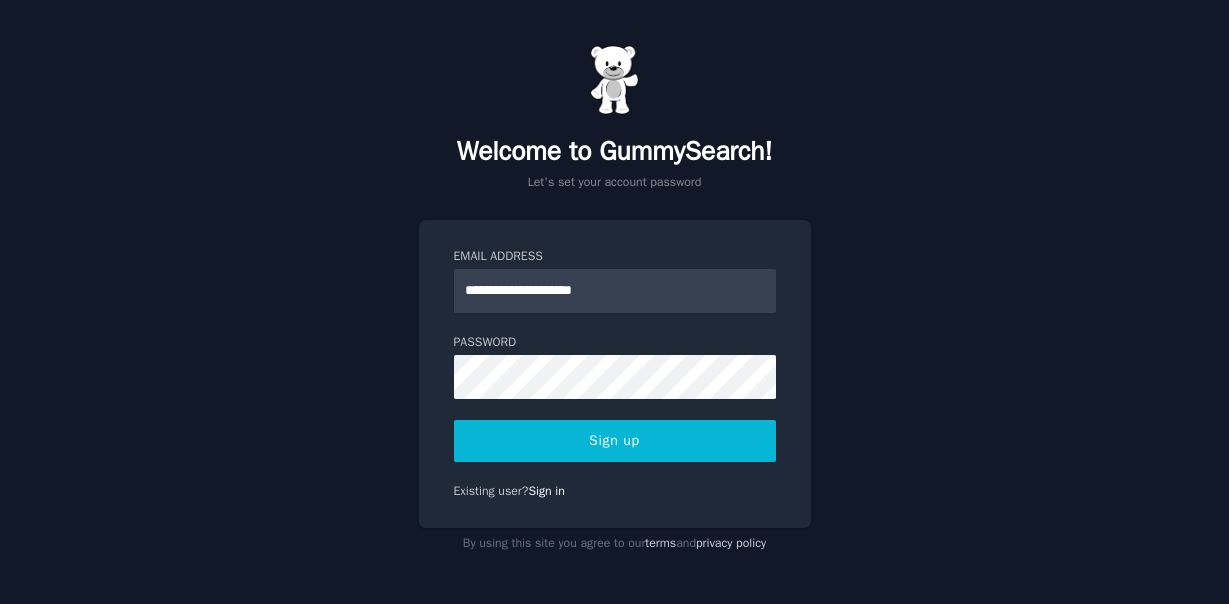 click on "Sign up" at bounding box center (615, 441) 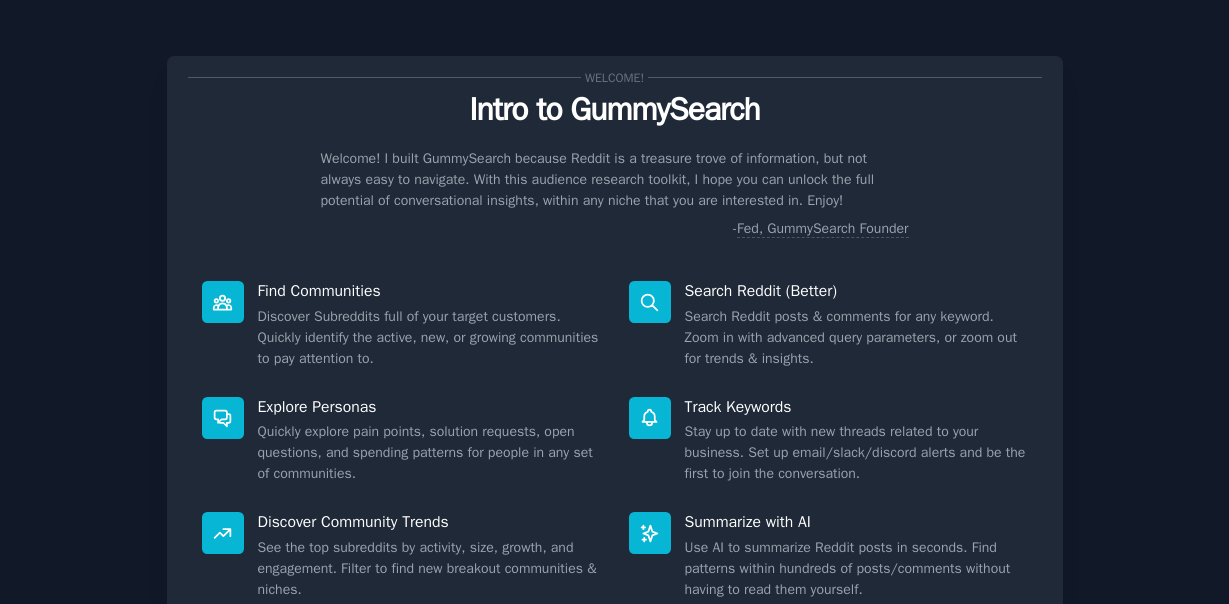 scroll, scrollTop: 0, scrollLeft: 0, axis: both 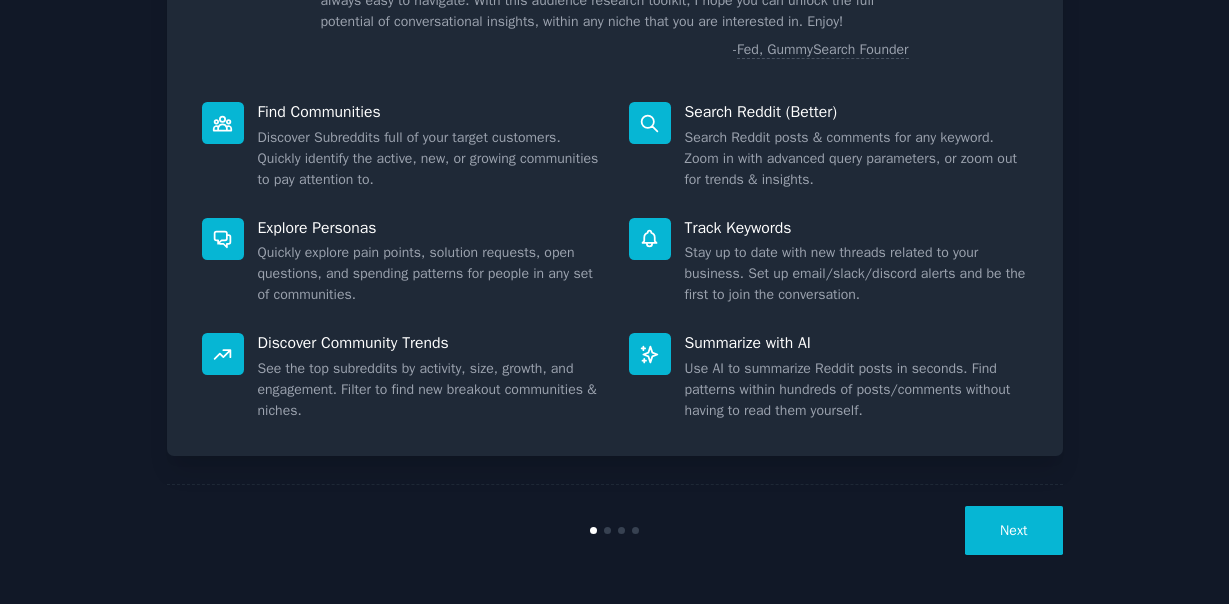 click on "Next" at bounding box center (1013, 530) 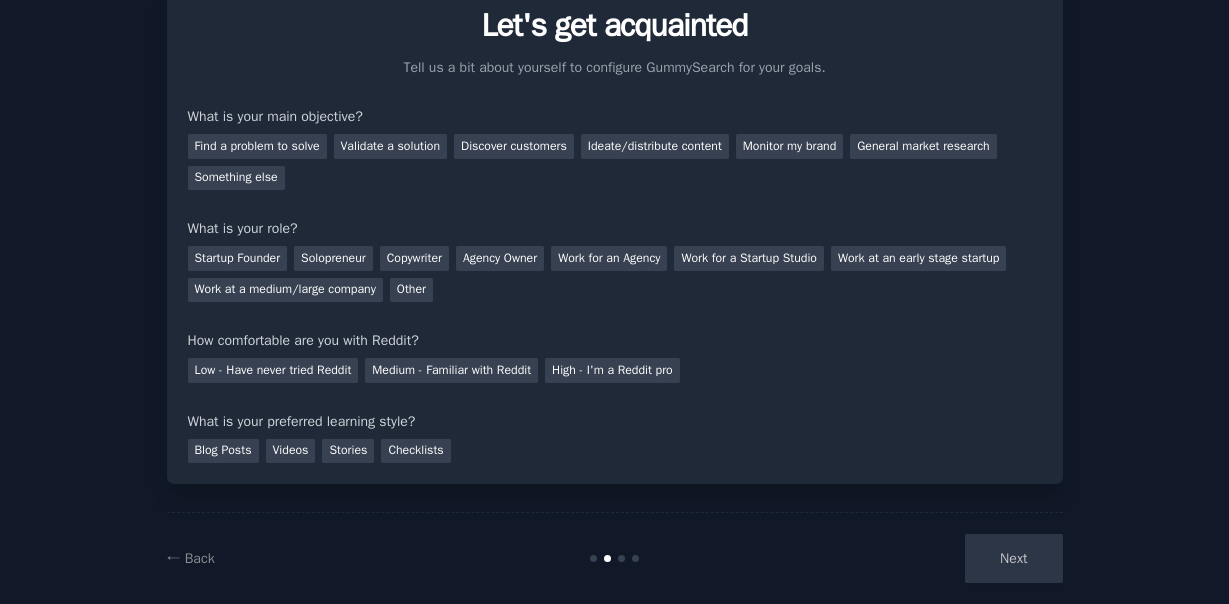 scroll, scrollTop: 79, scrollLeft: 0, axis: vertical 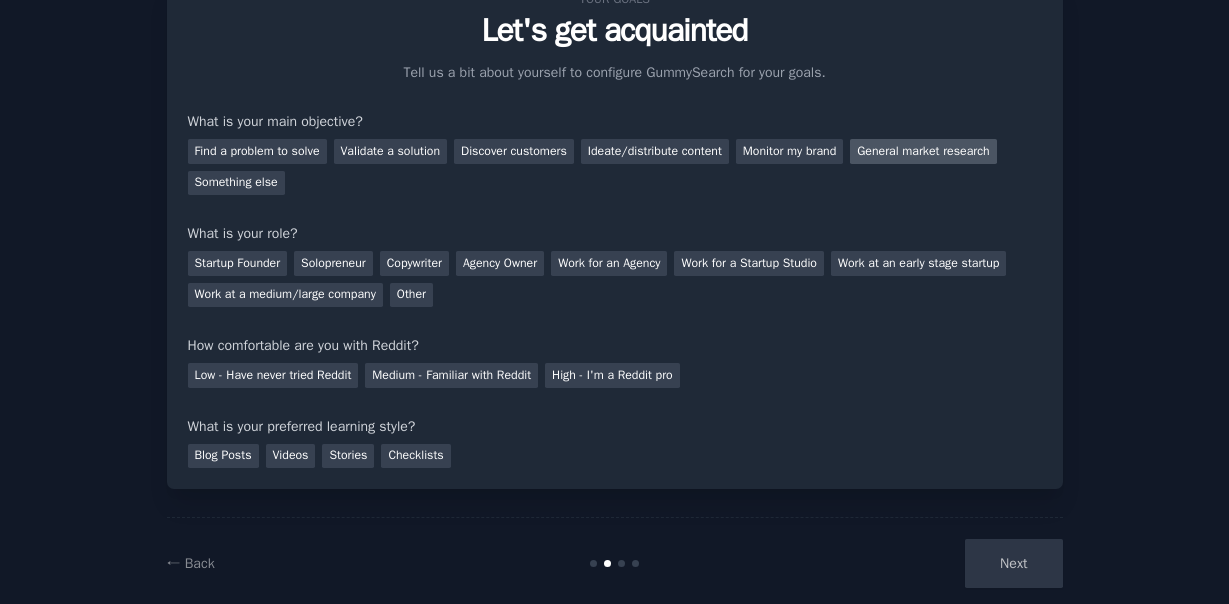 click on "General market research" at bounding box center (923, 151) 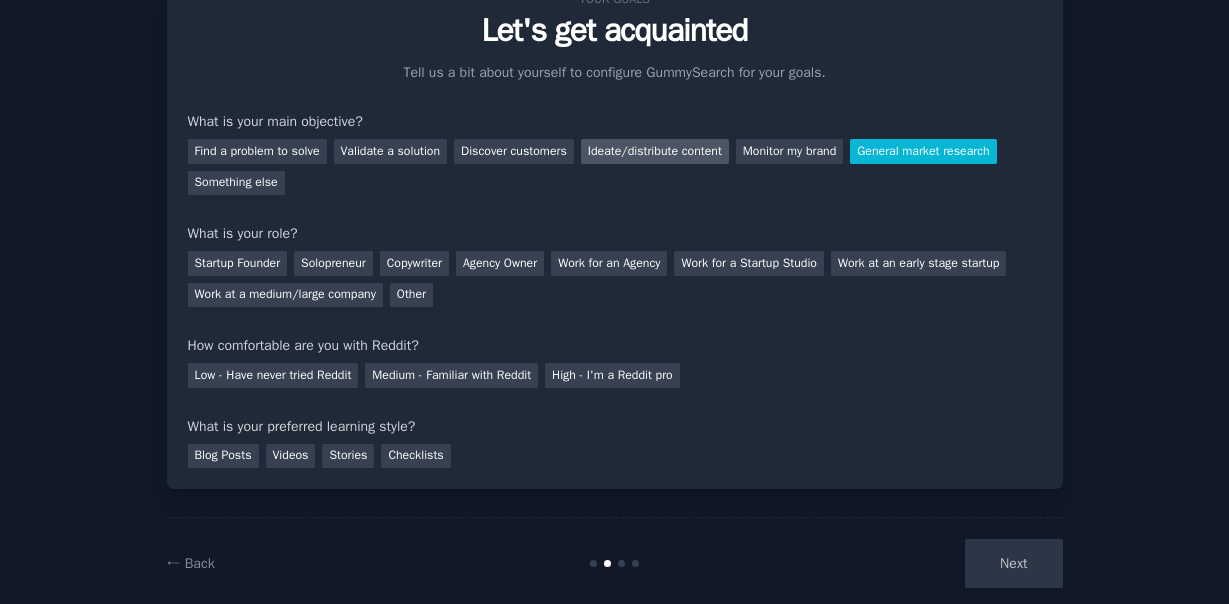 click on "Ideate/distribute content" at bounding box center [655, 151] 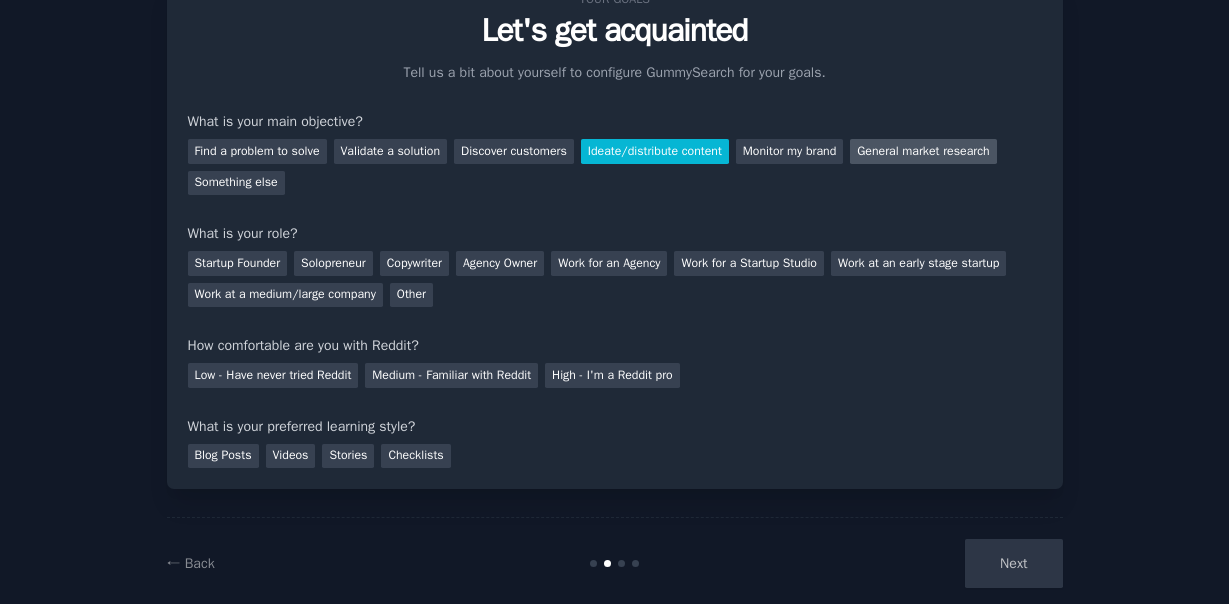 click on "General market research" at bounding box center (923, 151) 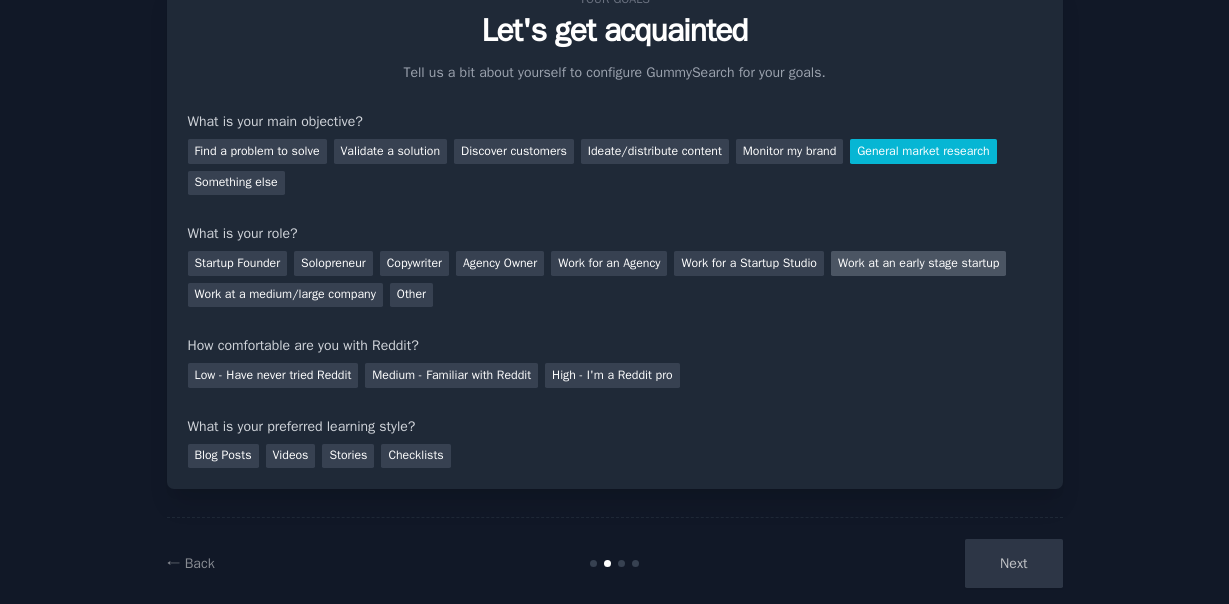 click on "Work at an early stage startup" at bounding box center (918, 263) 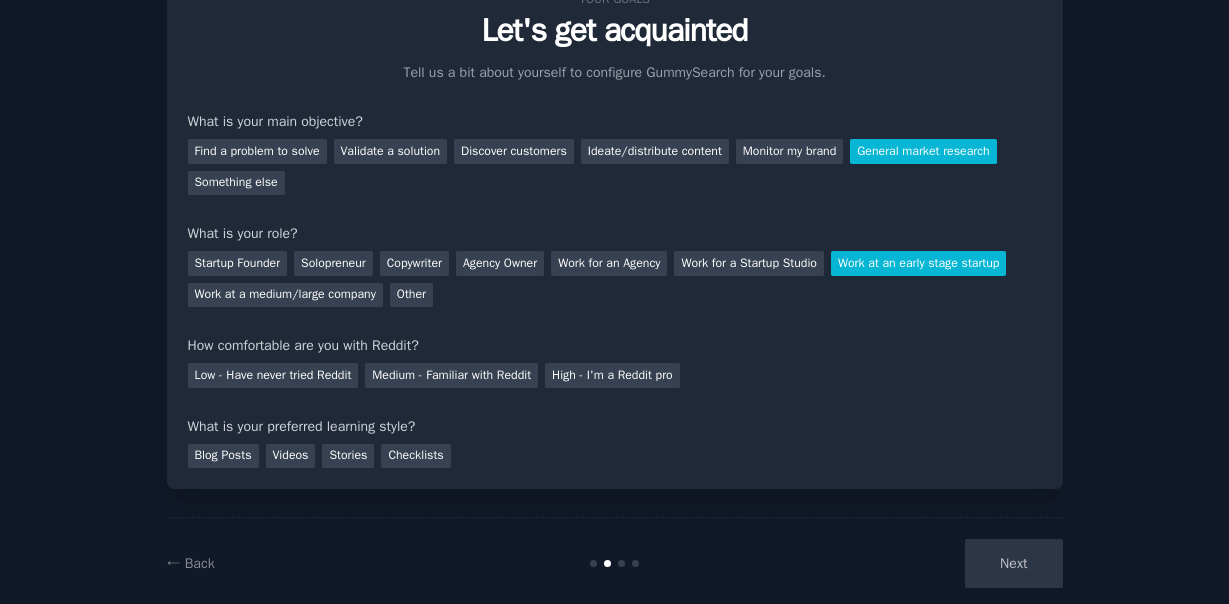 click on "Low - Have never tried Reddit Medium - Familiar with Reddit High - I'm a Reddit pro" at bounding box center [615, 372] 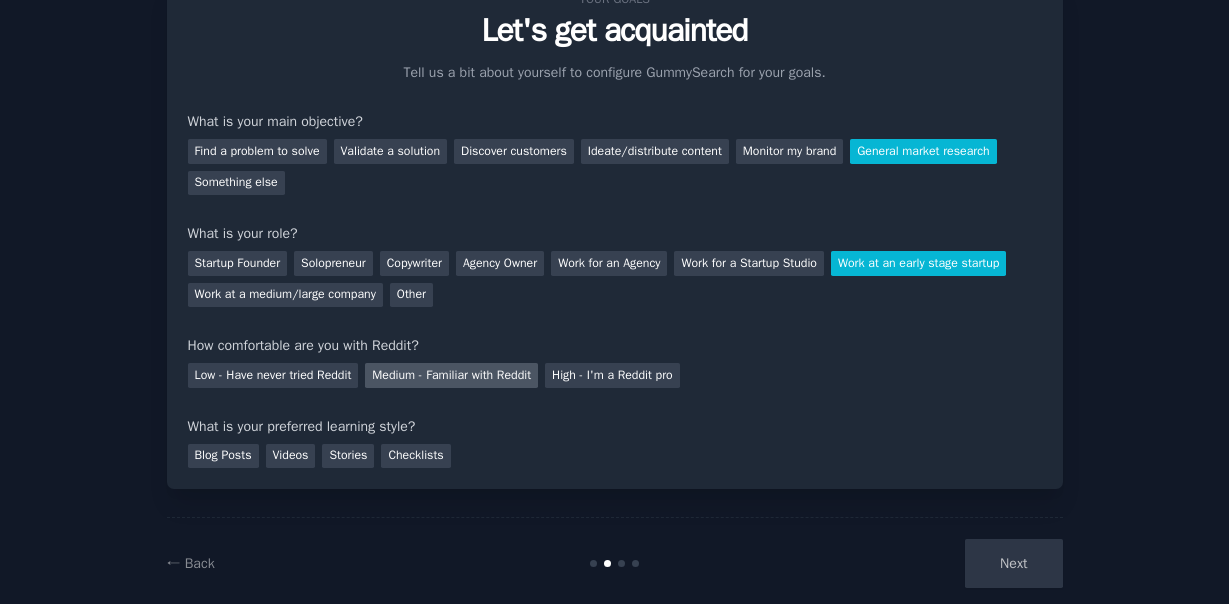 click on "Medium - Familiar with Reddit" at bounding box center [451, 375] 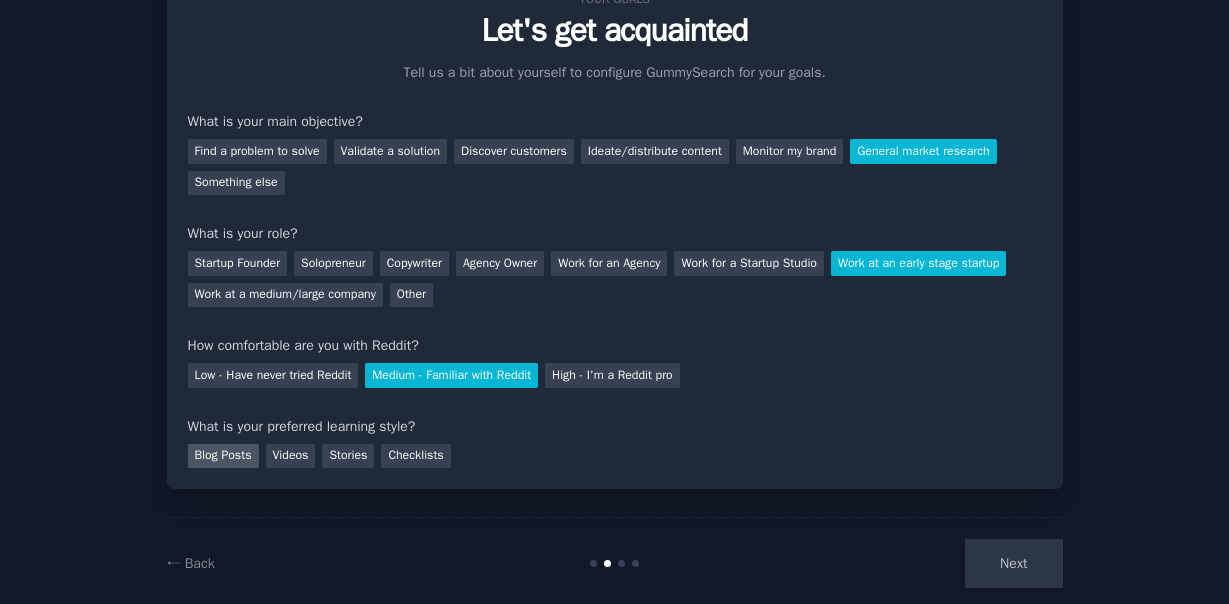 click on "Blog Posts" at bounding box center [223, 456] 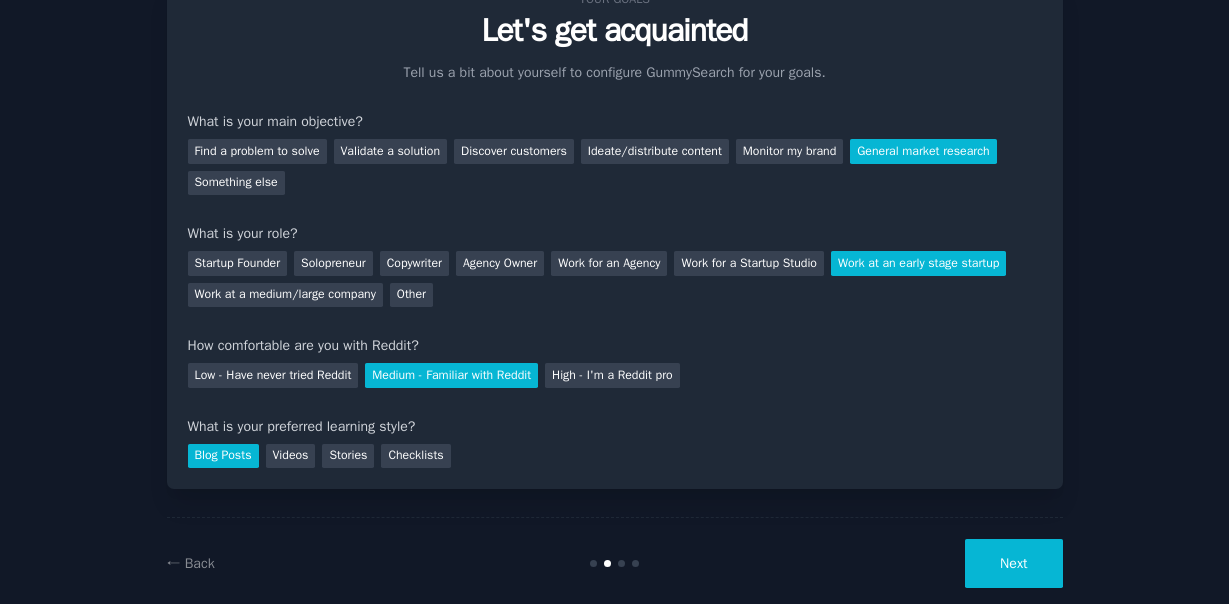 click on "Next" at bounding box center [1013, 563] 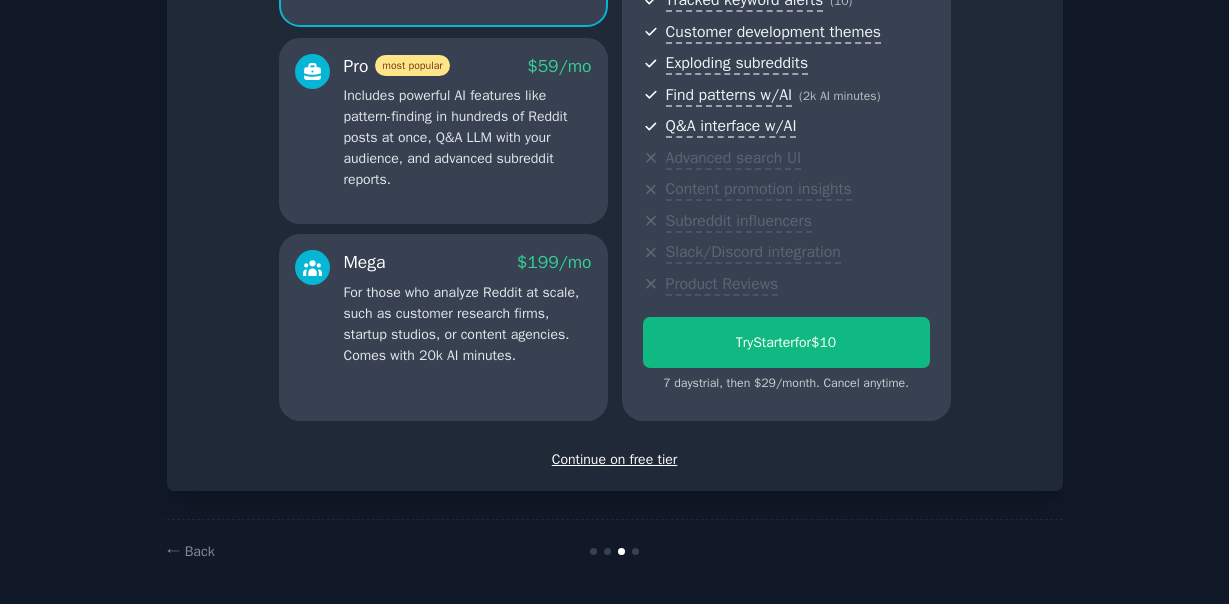 scroll, scrollTop: 337, scrollLeft: 0, axis: vertical 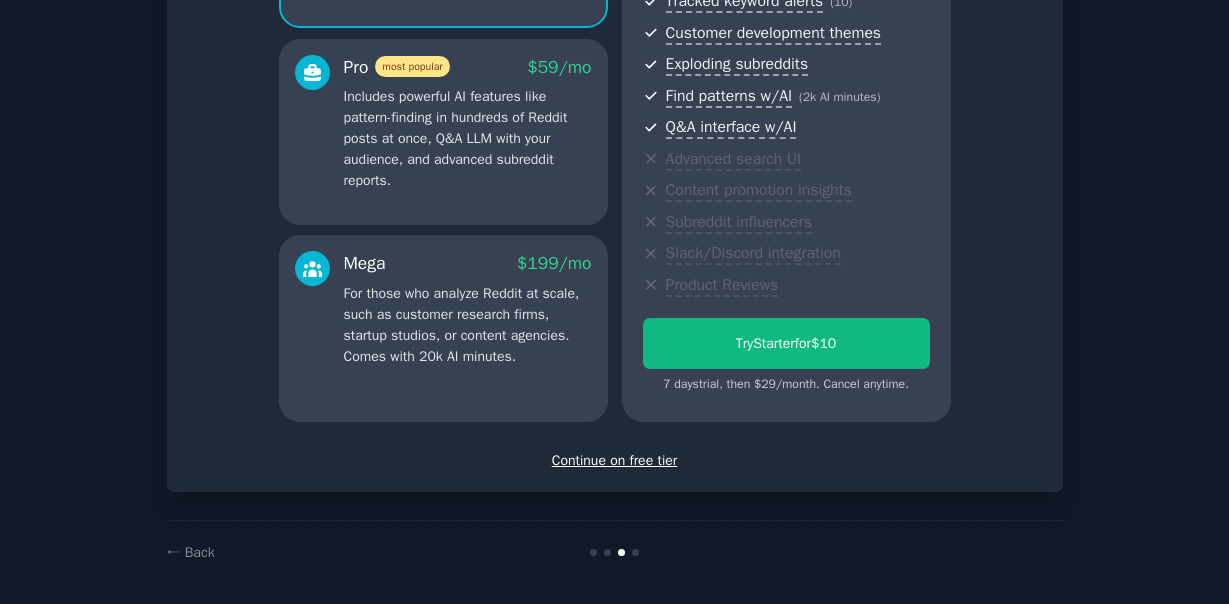 click on "Continue on free tier" at bounding box center (615, 460) 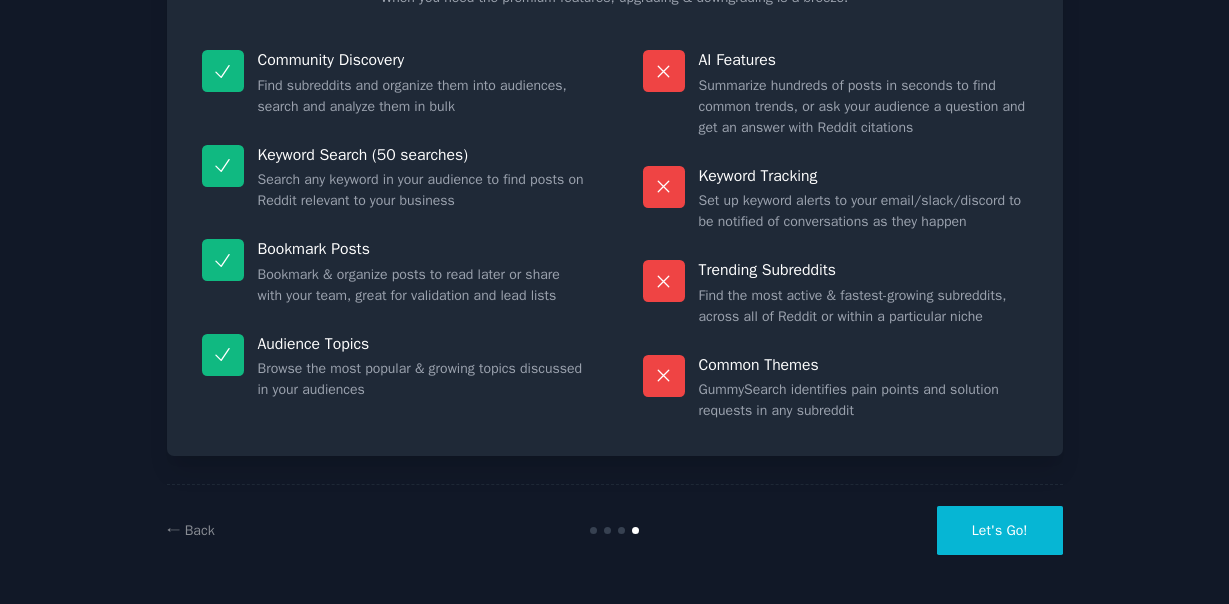 scroll, scrollTop: 175, scrollLeft: 0, axis: vertical 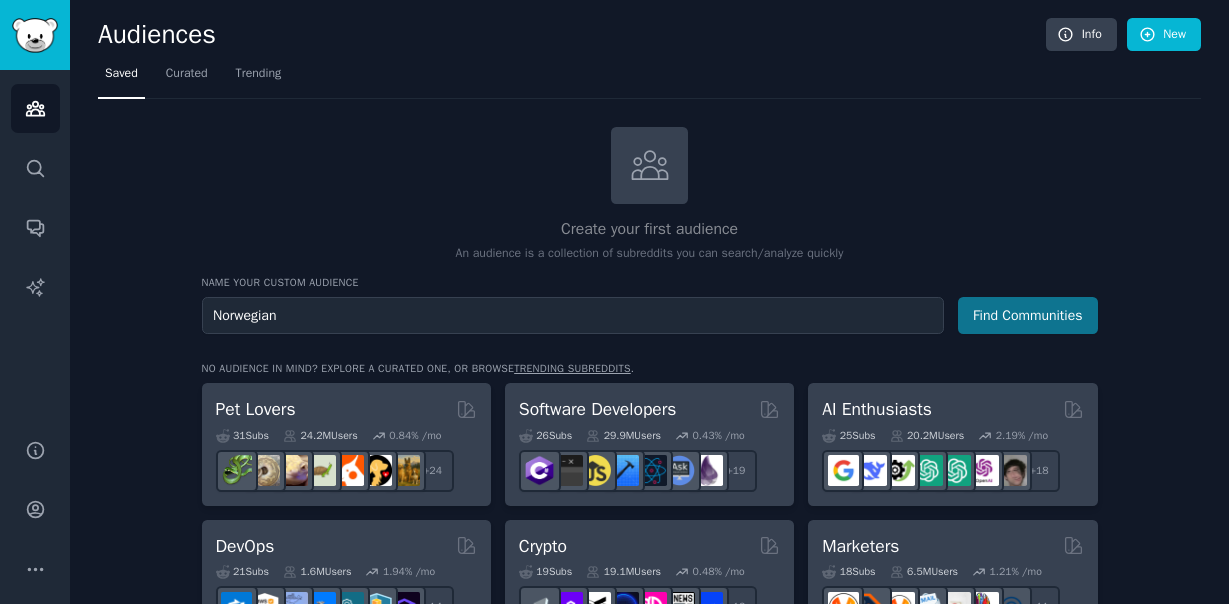 type on "Norwegian" 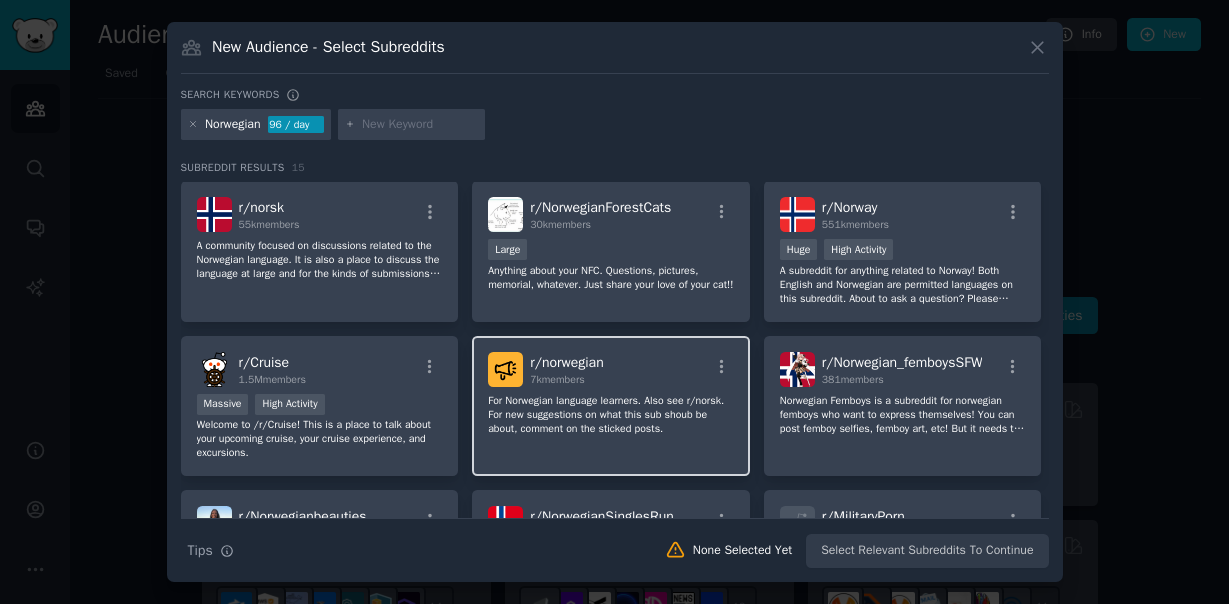 scroll, scrollTop: 0, scrollLeft: 0, axis: both 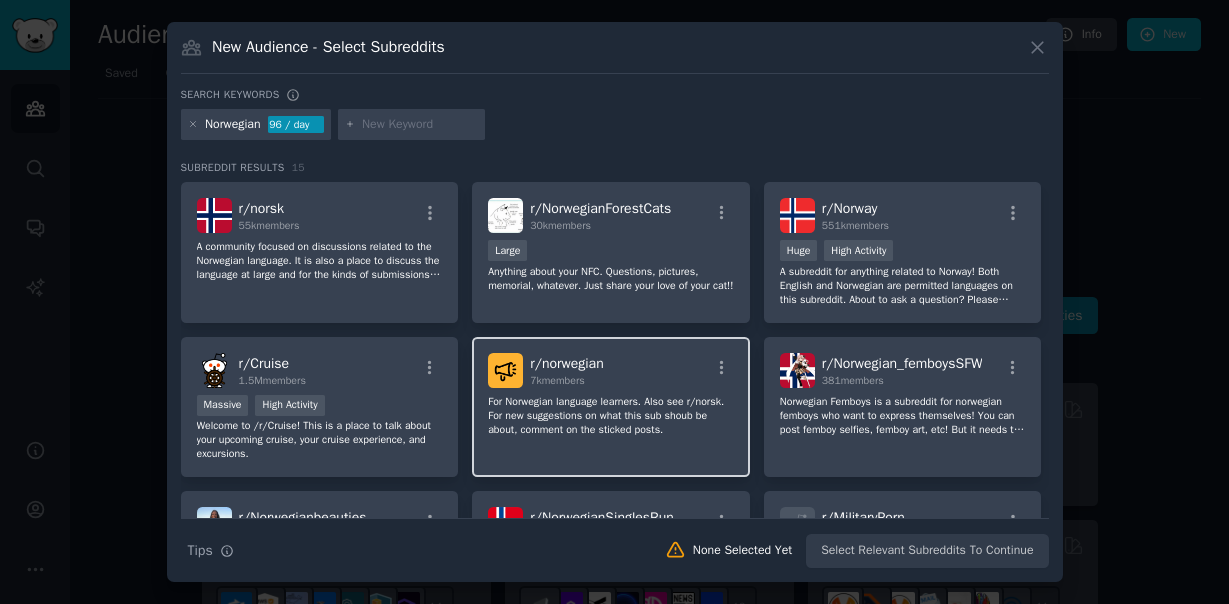 click on "For Norwegian language learners. Also see r/norsk.
For new suggestions on what this sub shoub be about, comment on the sticked posts." 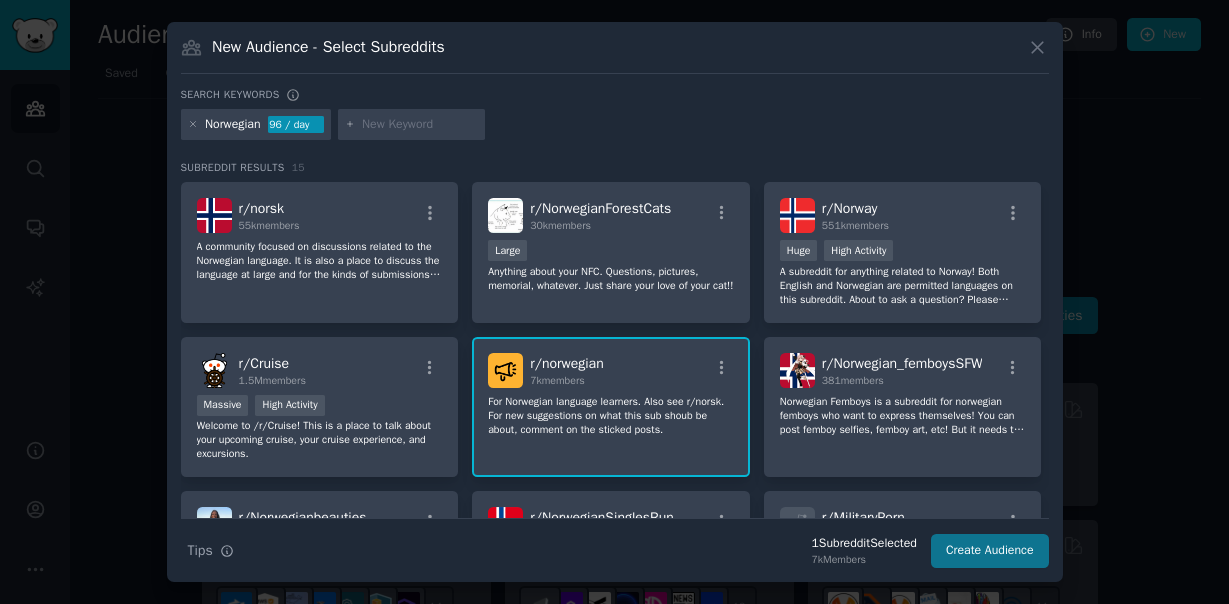 click on "Create Audience" at bounding box center [990, 551] 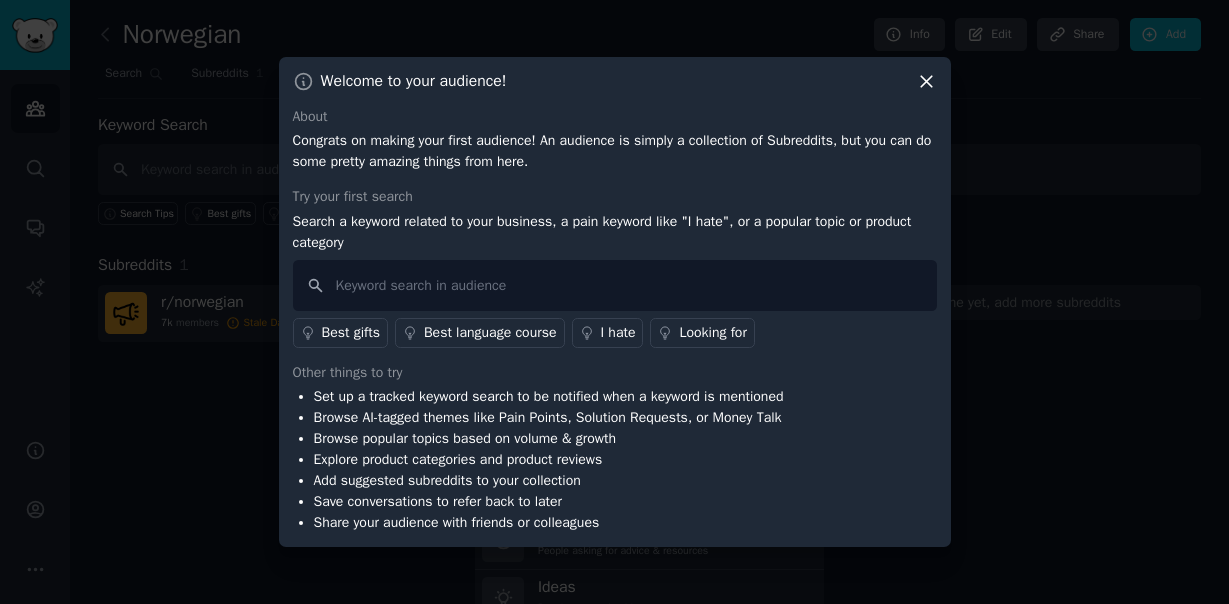click 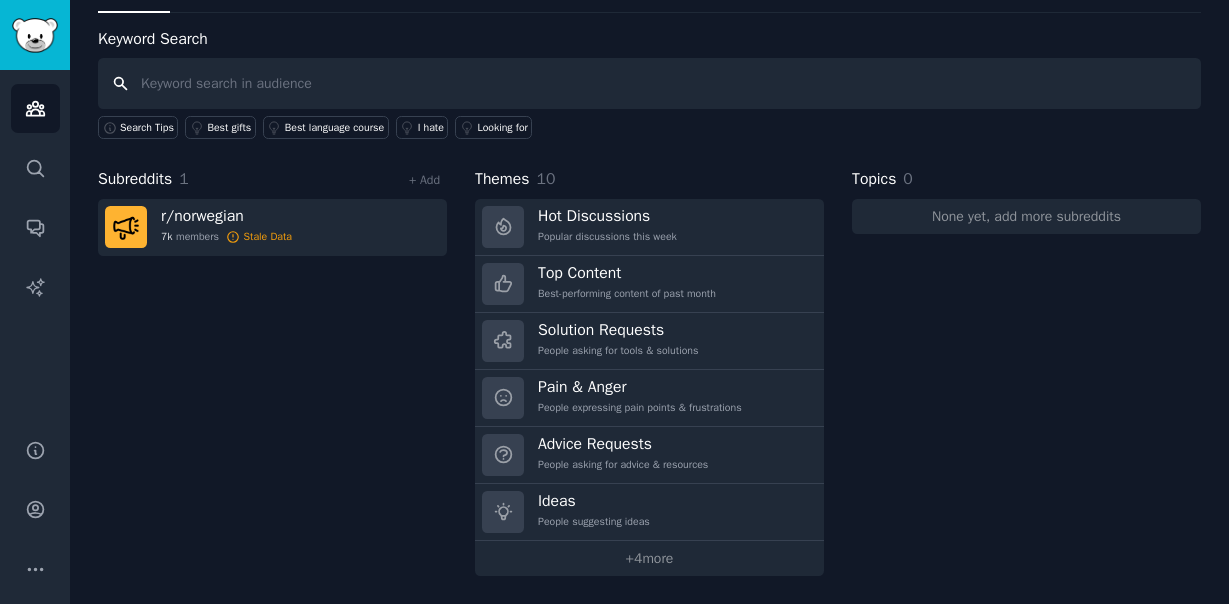 scroll, scrollTop: 84, scrollLeft: 0, axis: vertical 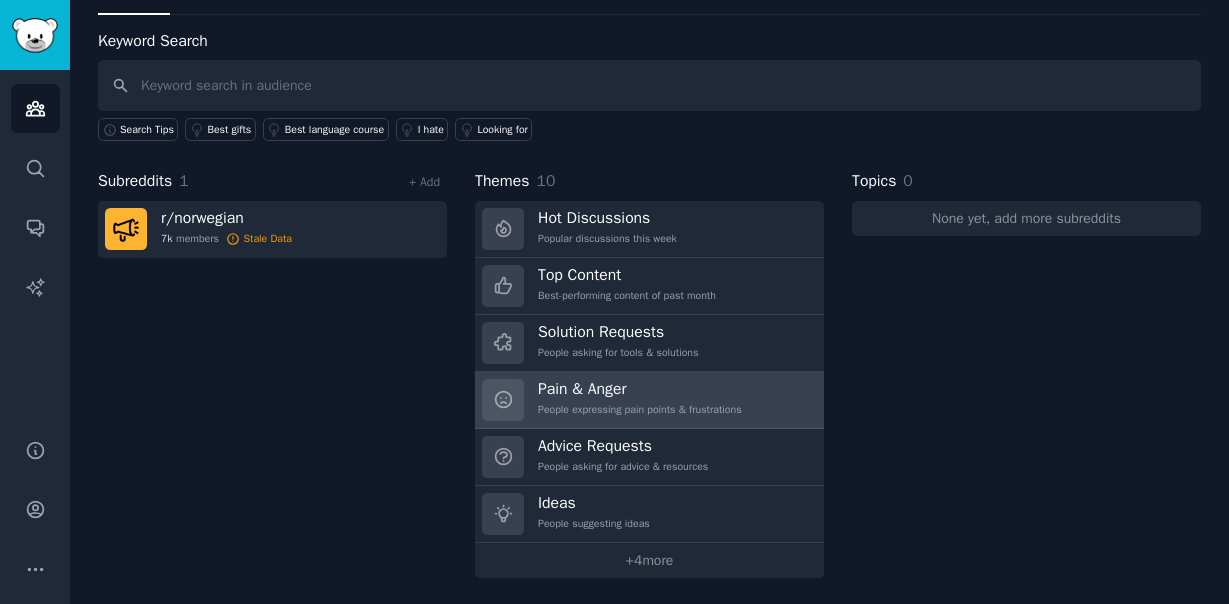 click on "Pain & Anger" at bounding box center [640, 389] 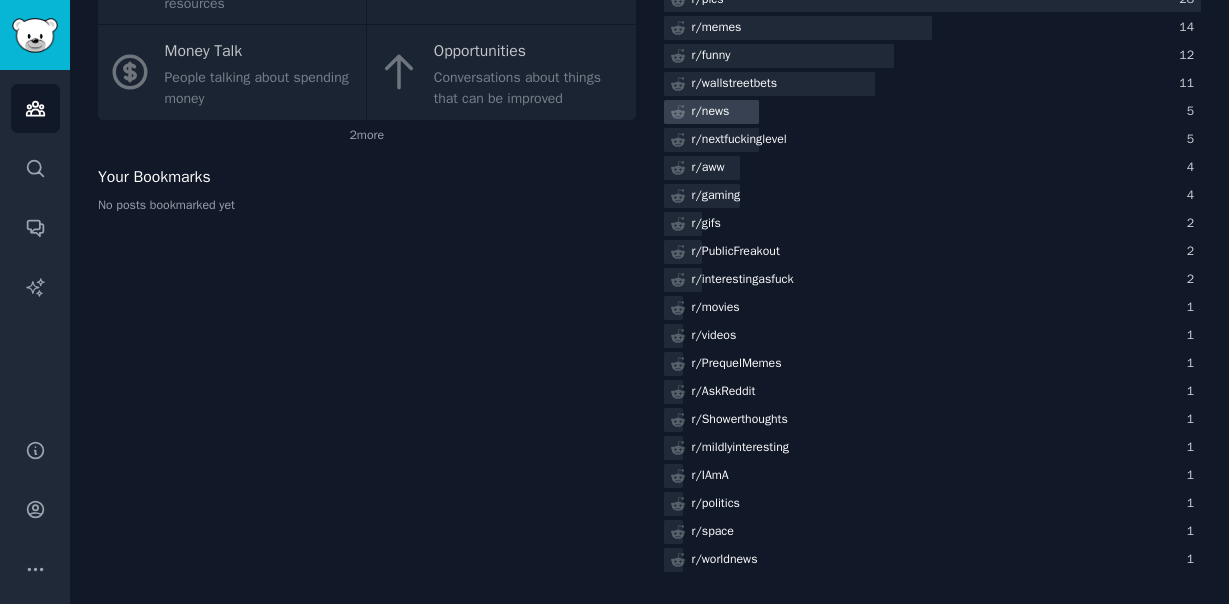 scroll, scrollTop: 496, scrollLeft: 0, axis: vertical 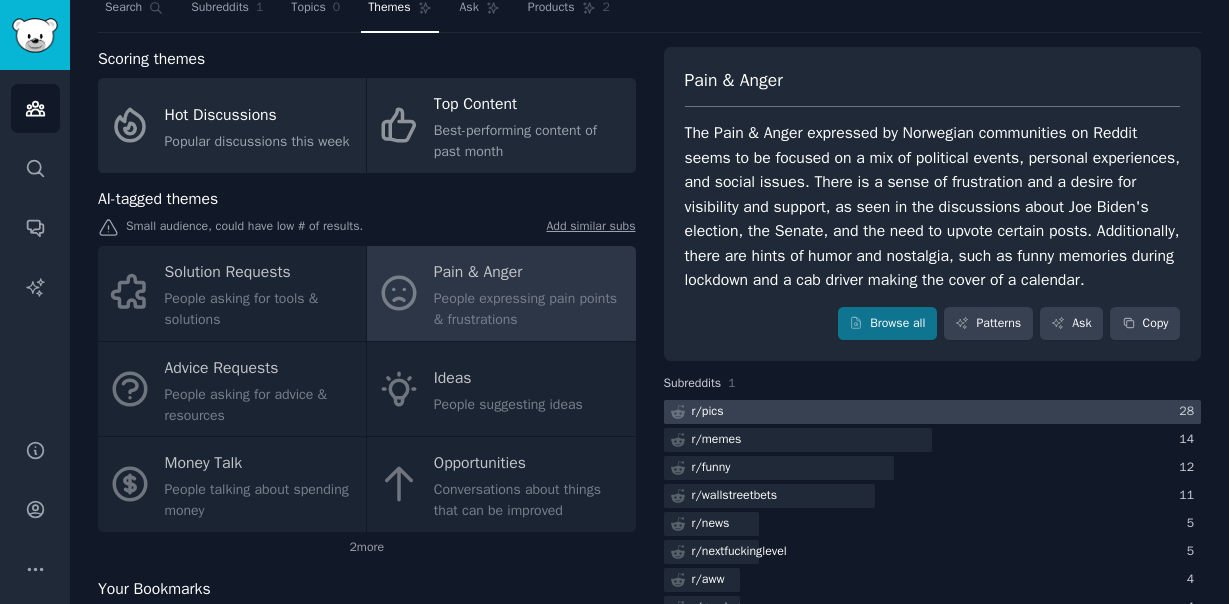 click at bounding box center [933, 412] 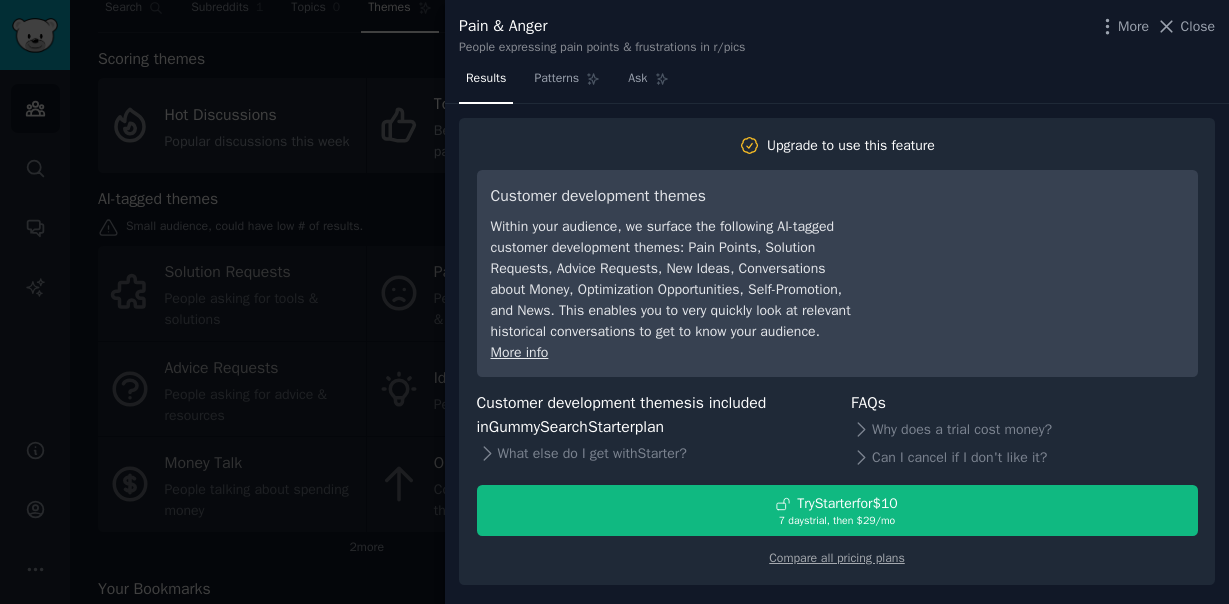 scroll, scrollTop: 0, scrollLeft: 0, axis: both 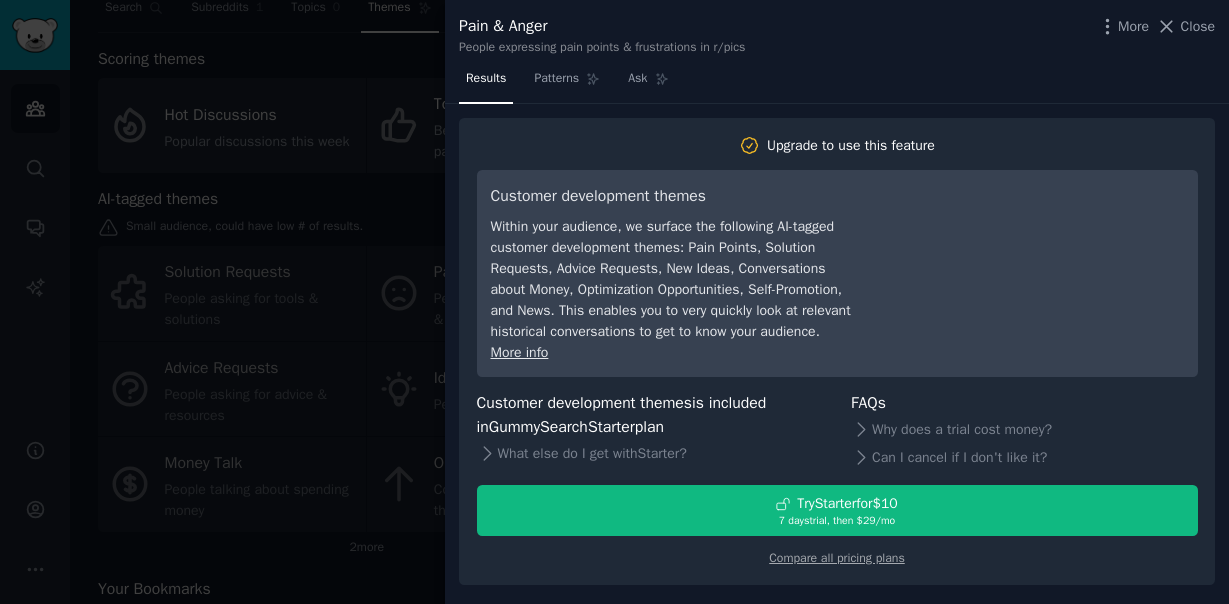 click at bounding box center (614, 302) 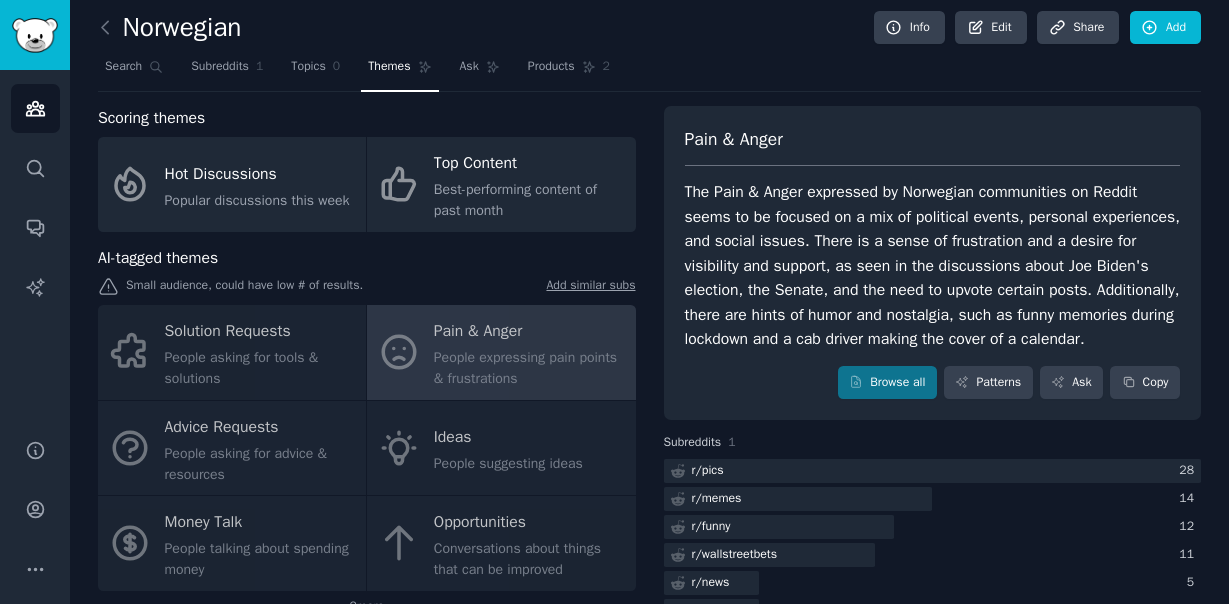 scroll, scrollTop: 0, scrollLeft: 0, axis: both 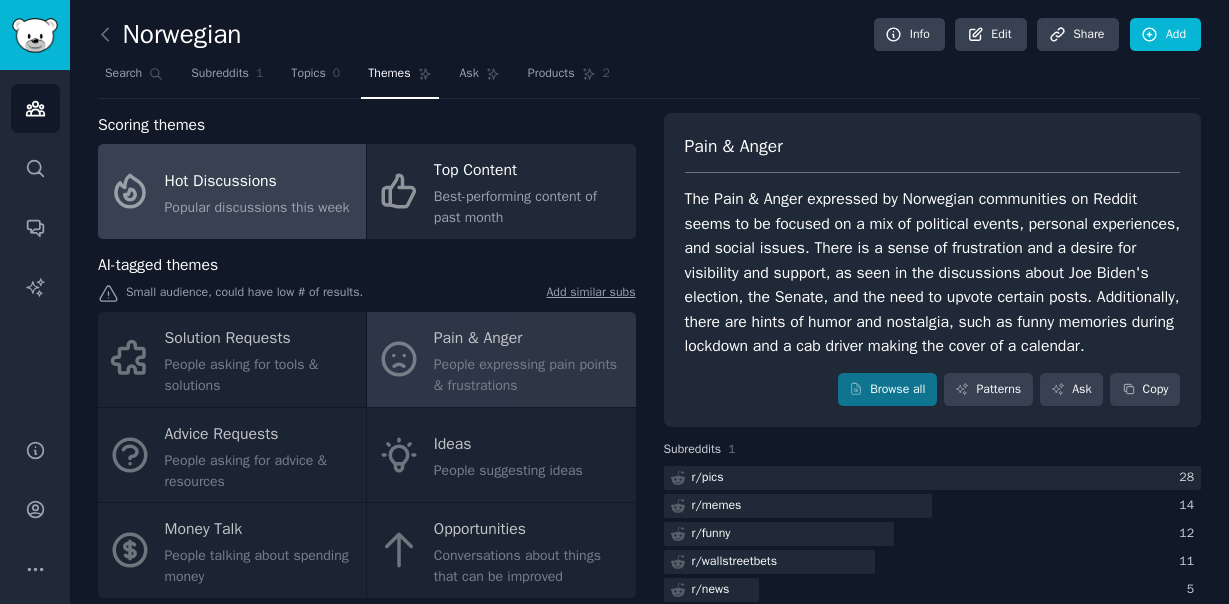 click on "Popular discussions this week" 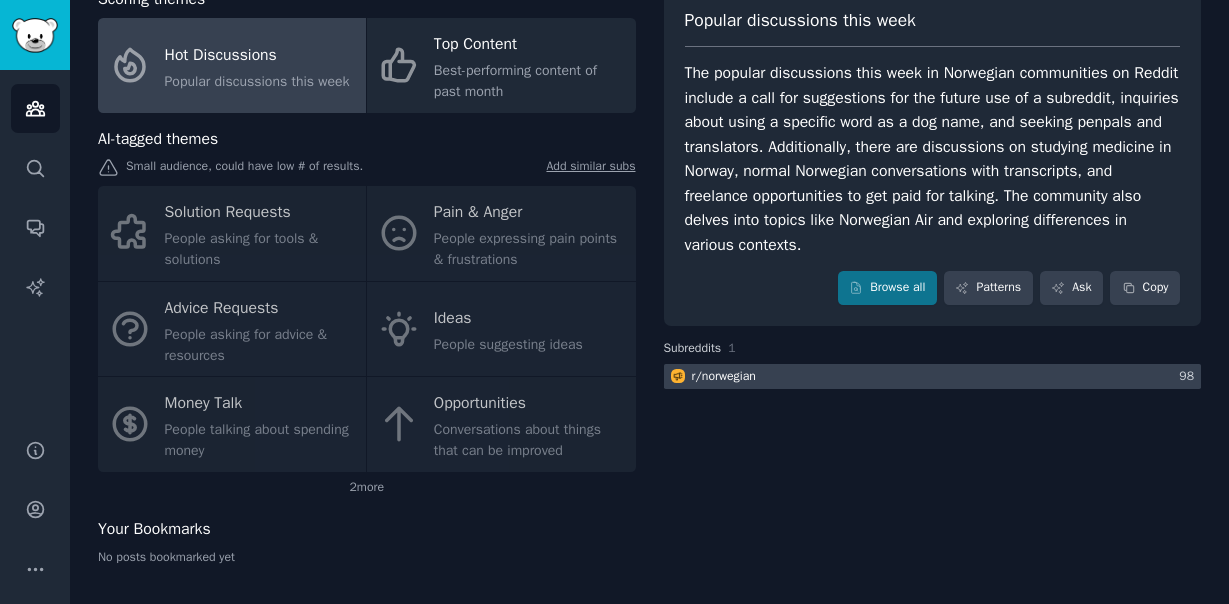 scroll, scrollTop: 125, scrollLeft: 0, axis: vertical 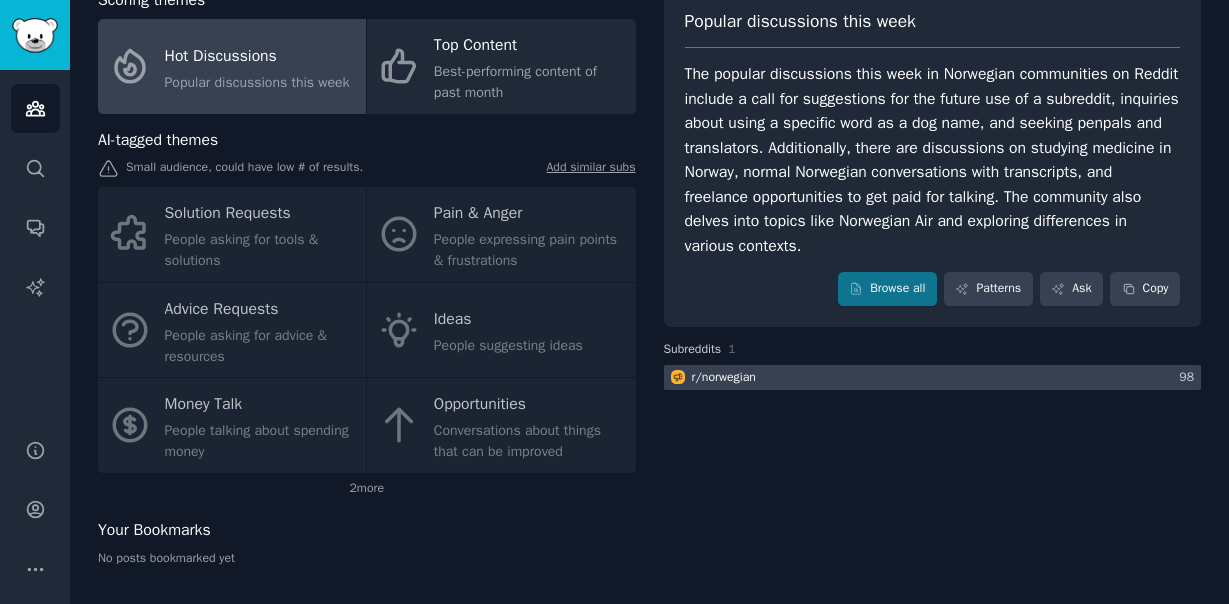 click on "r/ norwegian" at bounding box center (724, 378) 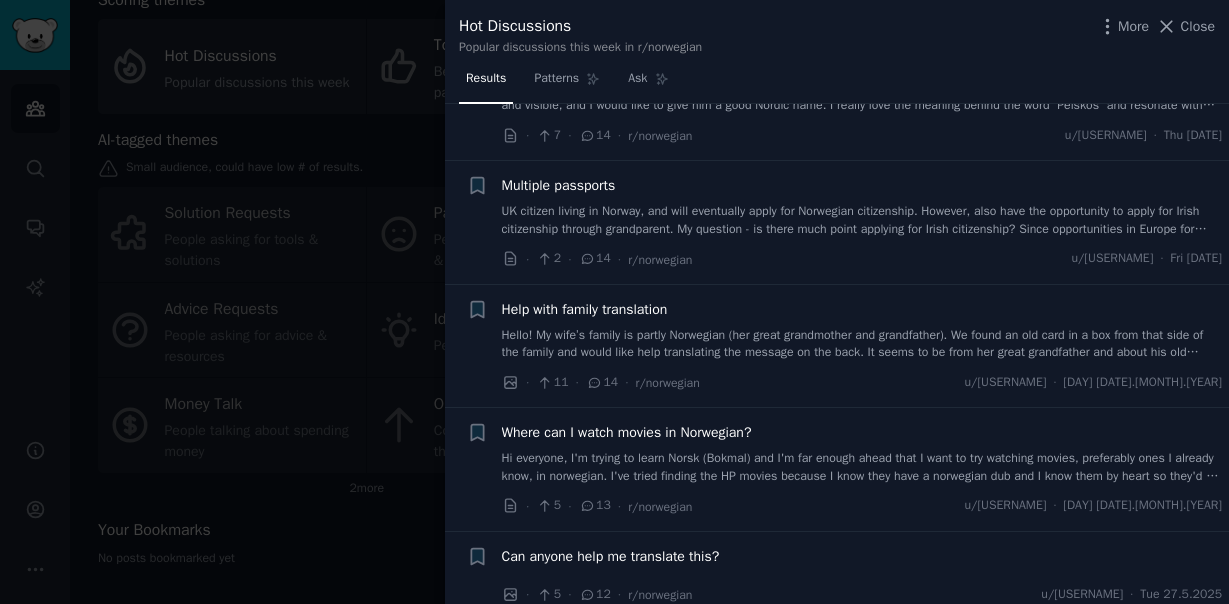 scroll, scrollTop: 1845, scrollLeft: 0, axis: vertical 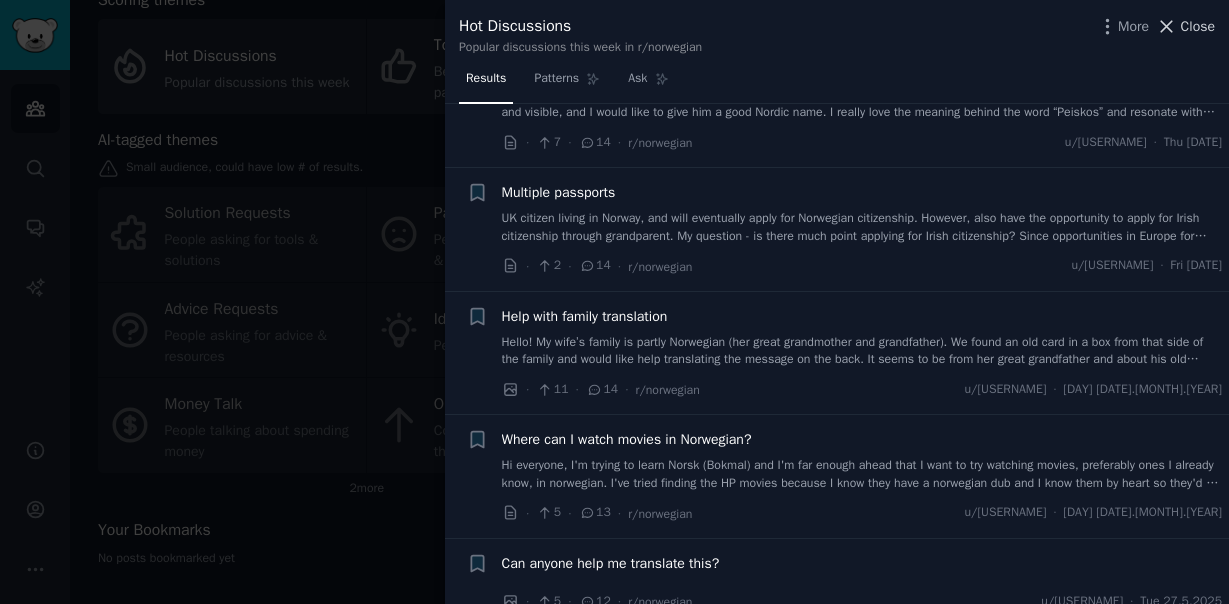 click on "Close" at bounding box center (1198, 26) 